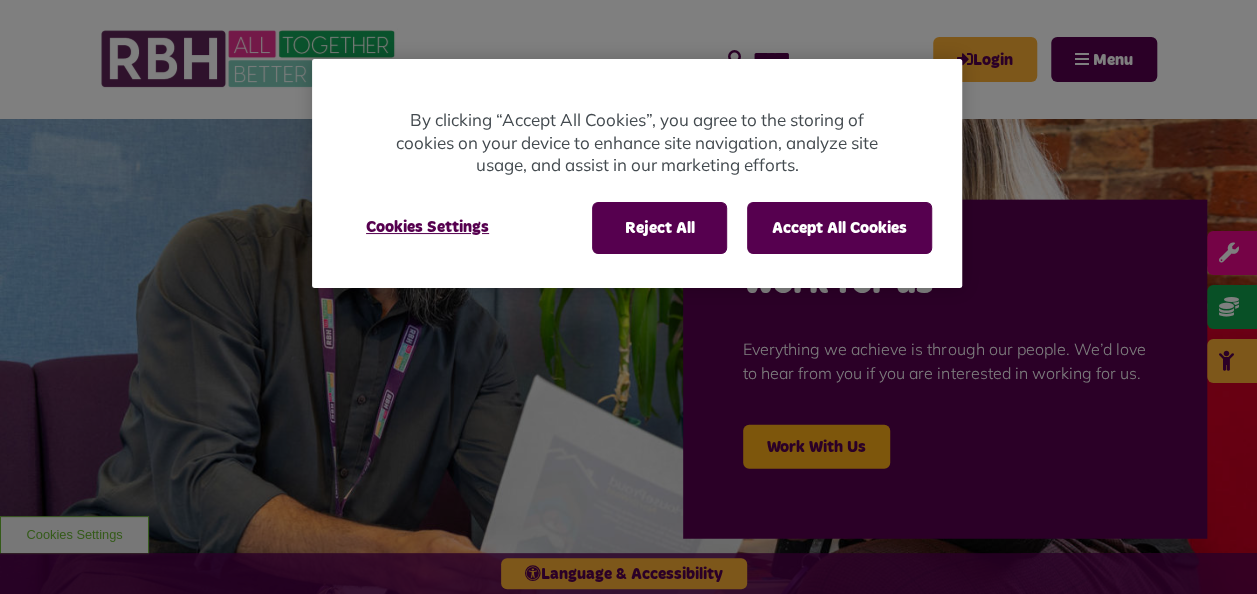scroll, scrollTop: 0, scrollLeft: 0, axis: both 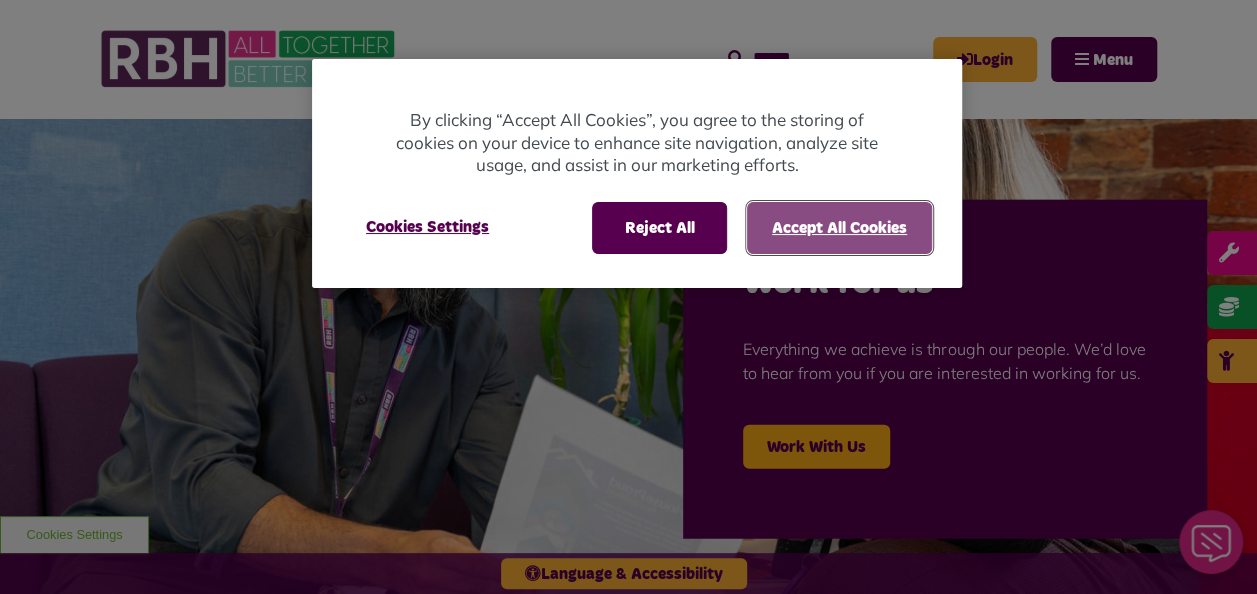 click on "Accept All Cookies" at bounding box center [839, 228] 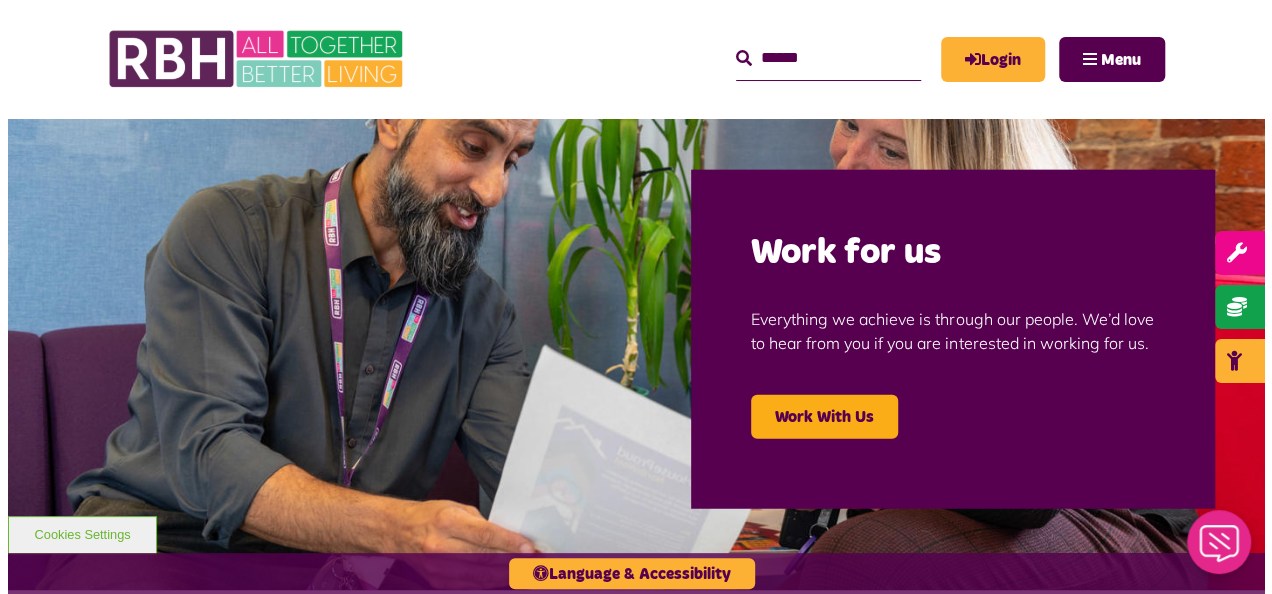 scroll, scrollTop: 0, scrollLeft: 0, axis: both 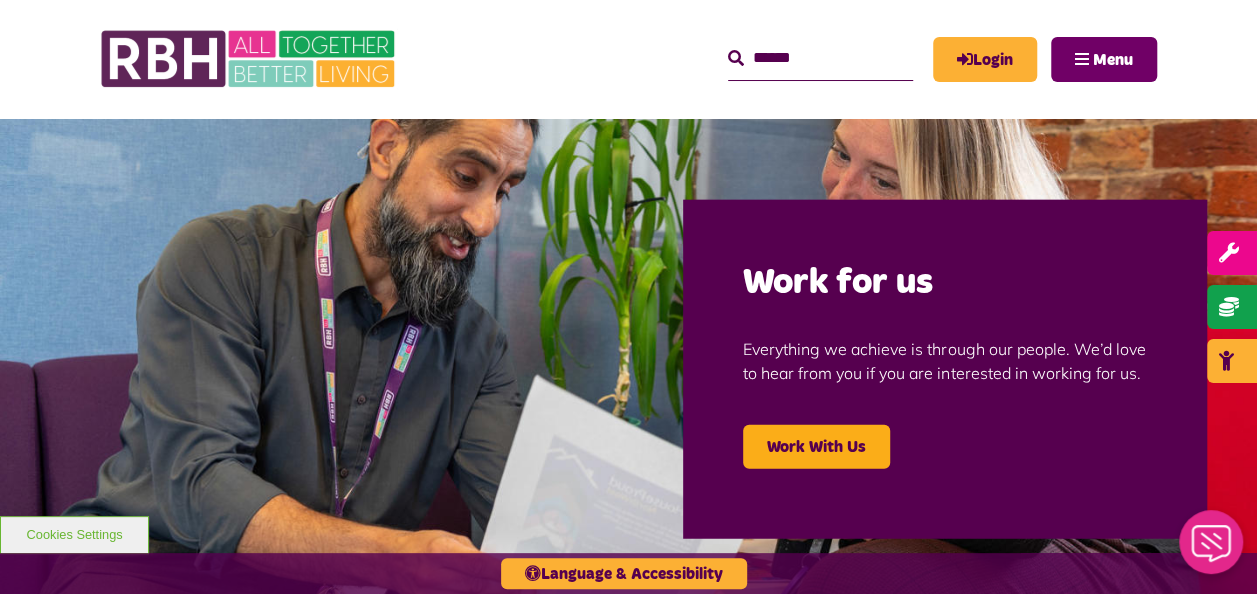 click on "Menu" at bounding box center [1104, 59] 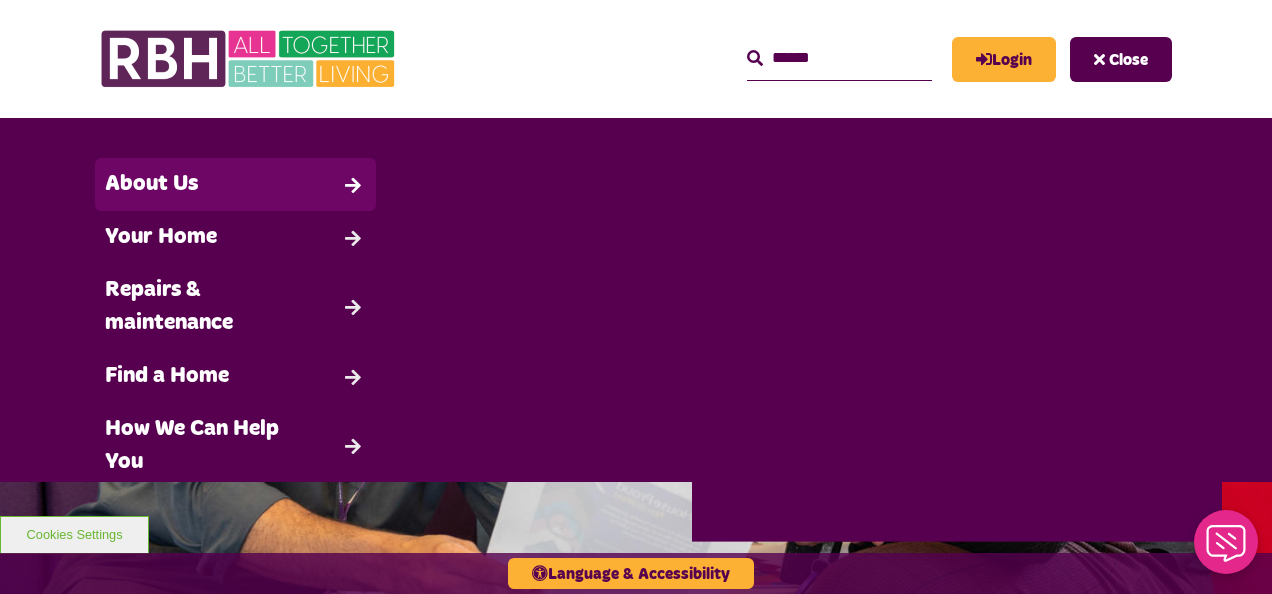 click on "About Us" at bounding box center (235, 184) 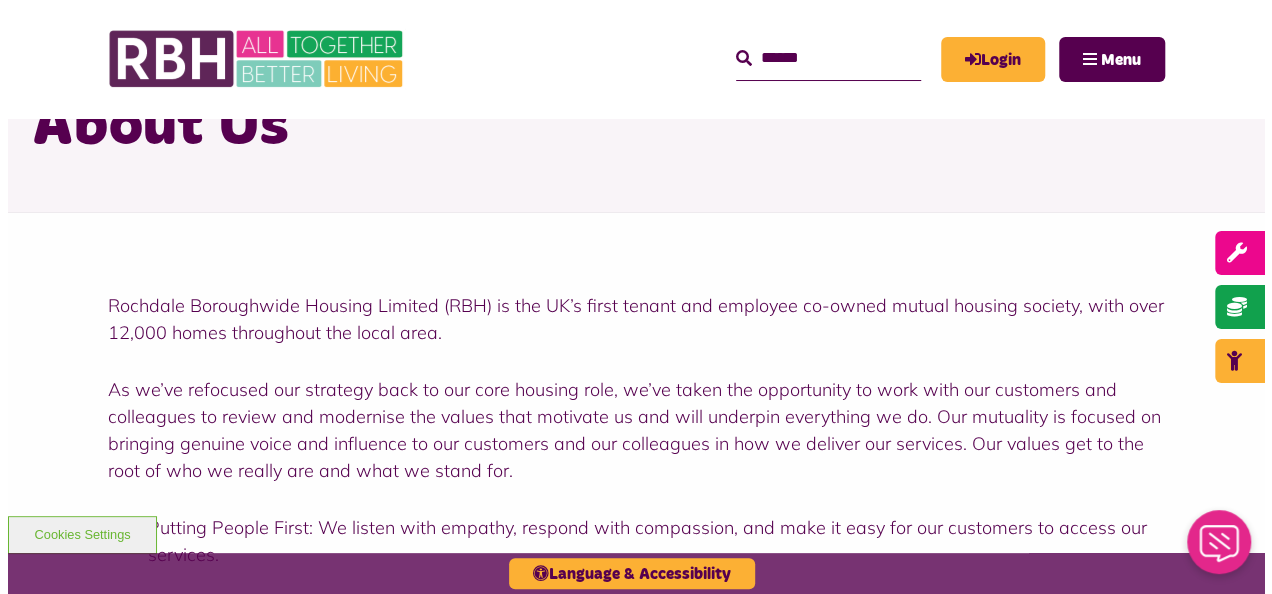 scroll, scrollTop: 0, scrollLeft: 0, axis: both 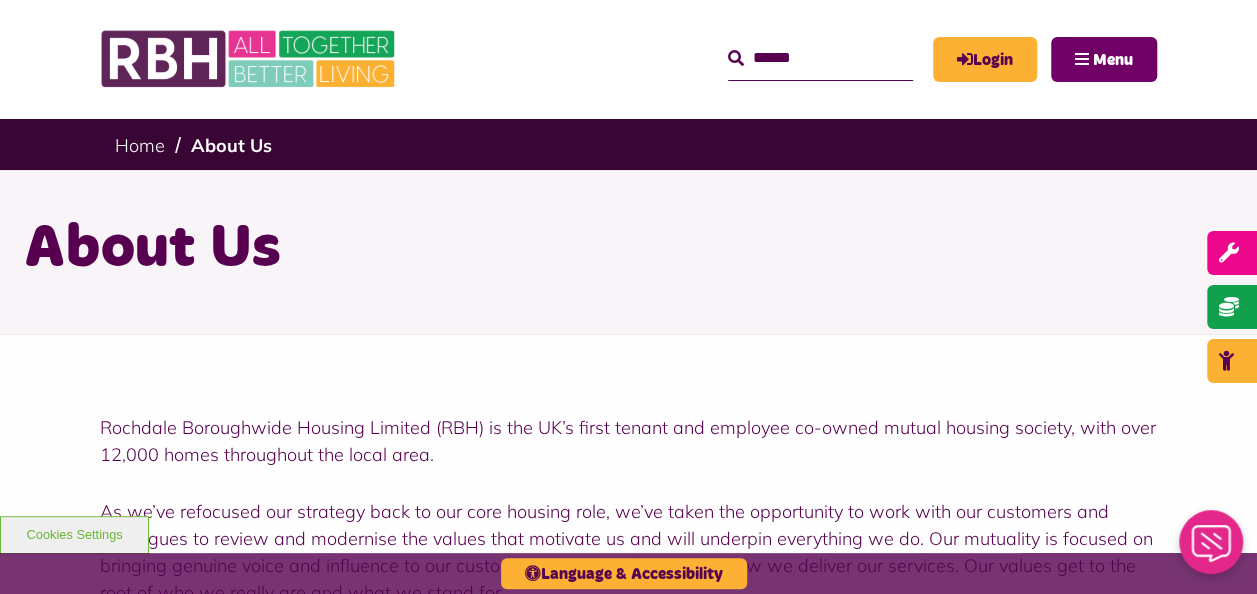 click on "Menu" at bounding box center [1104, 59] 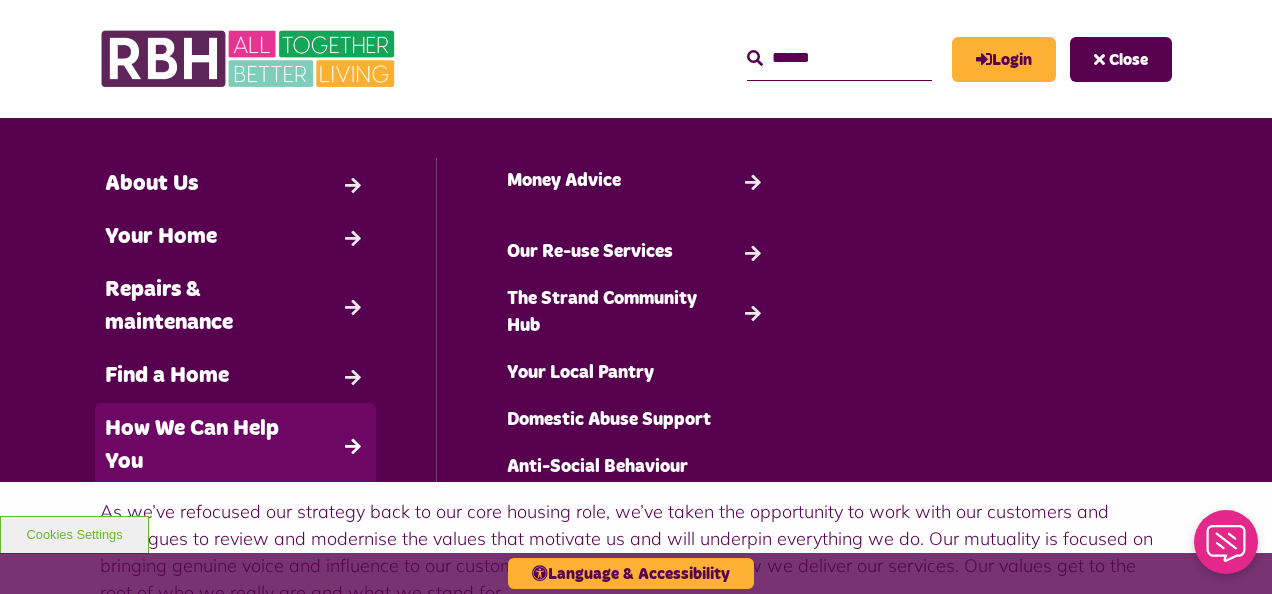 scroll, scrollTop: 0, scrollLeft: 0, axis: both 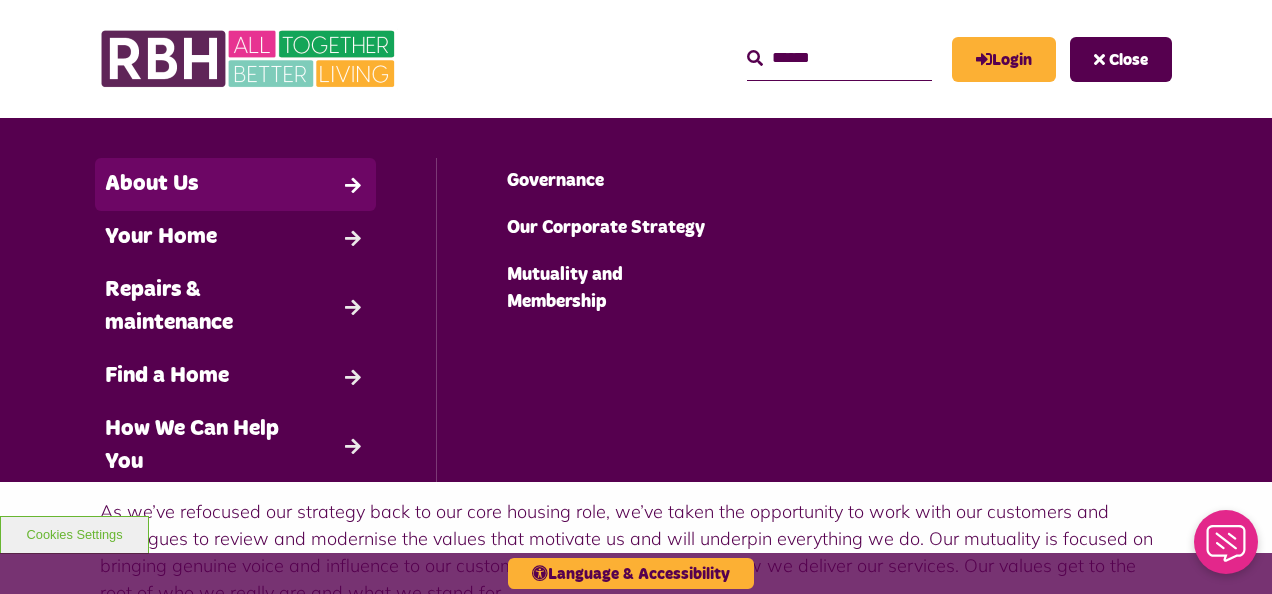 click on "About Us" at bounding box center [235, 184] 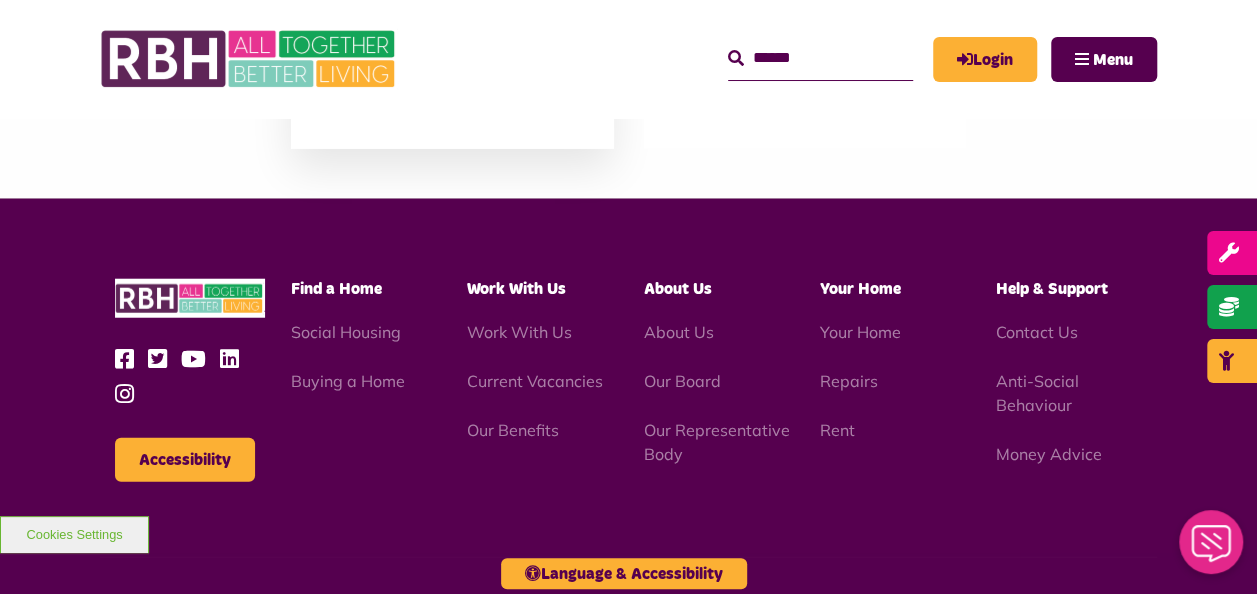 scroll, scrollTop: 2400, scrollLeft: 0, axis: vertical 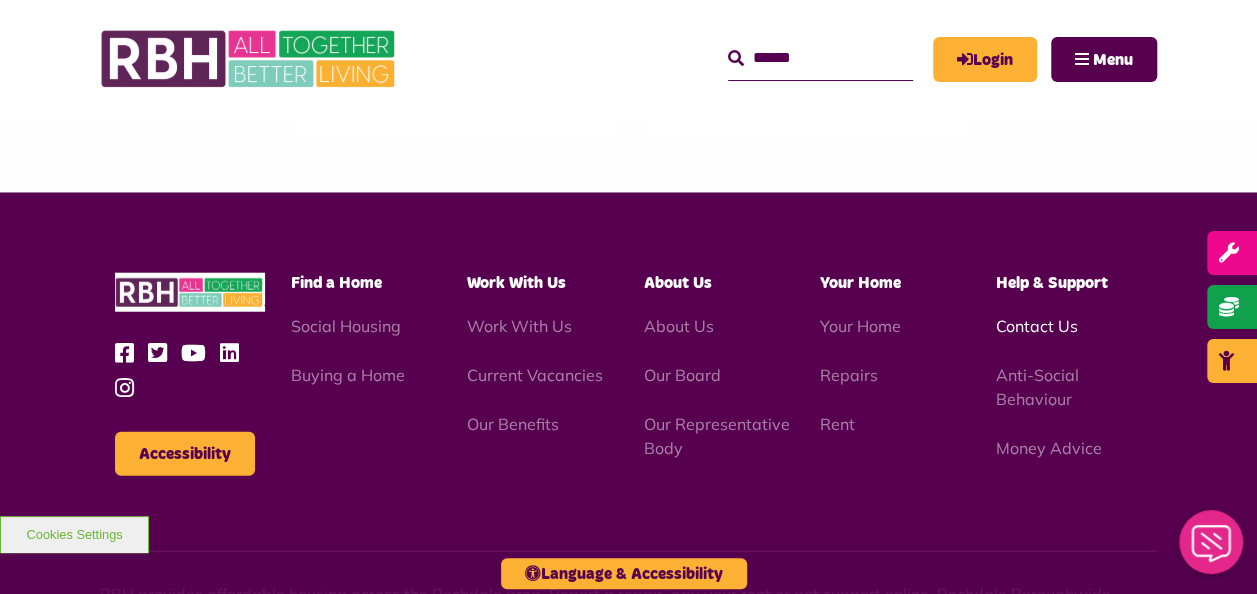 click on "Contact Us" at bounding box center [1037, 326] 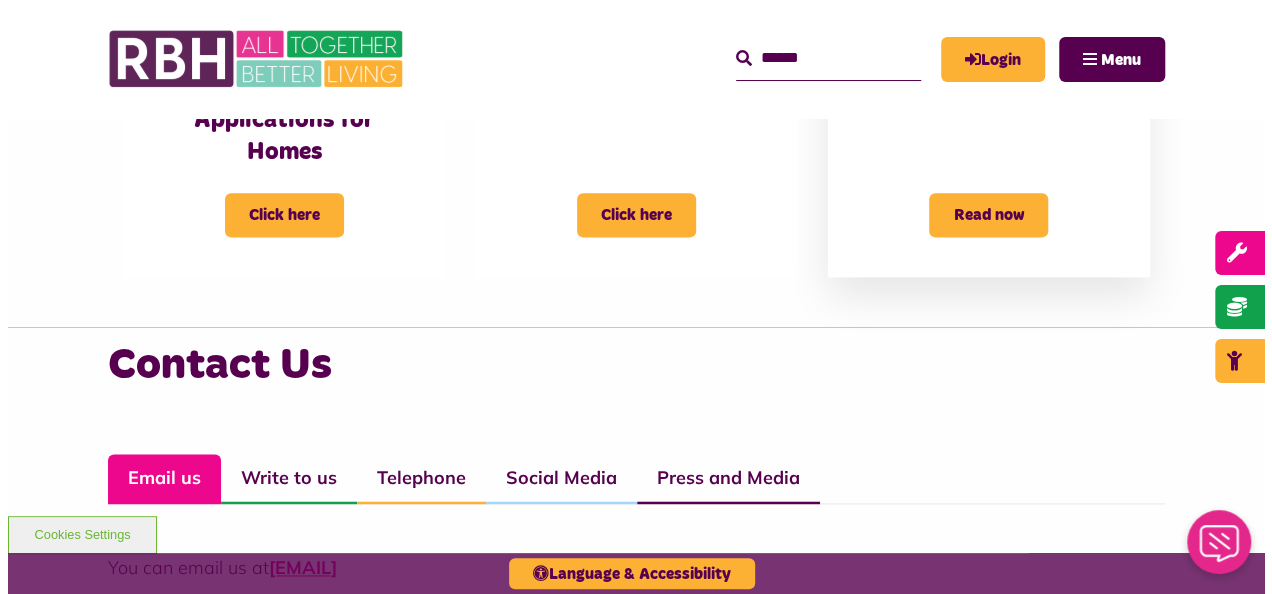 scroll, scrollTop: 1086, scrollLeft: 0, axis: vertical 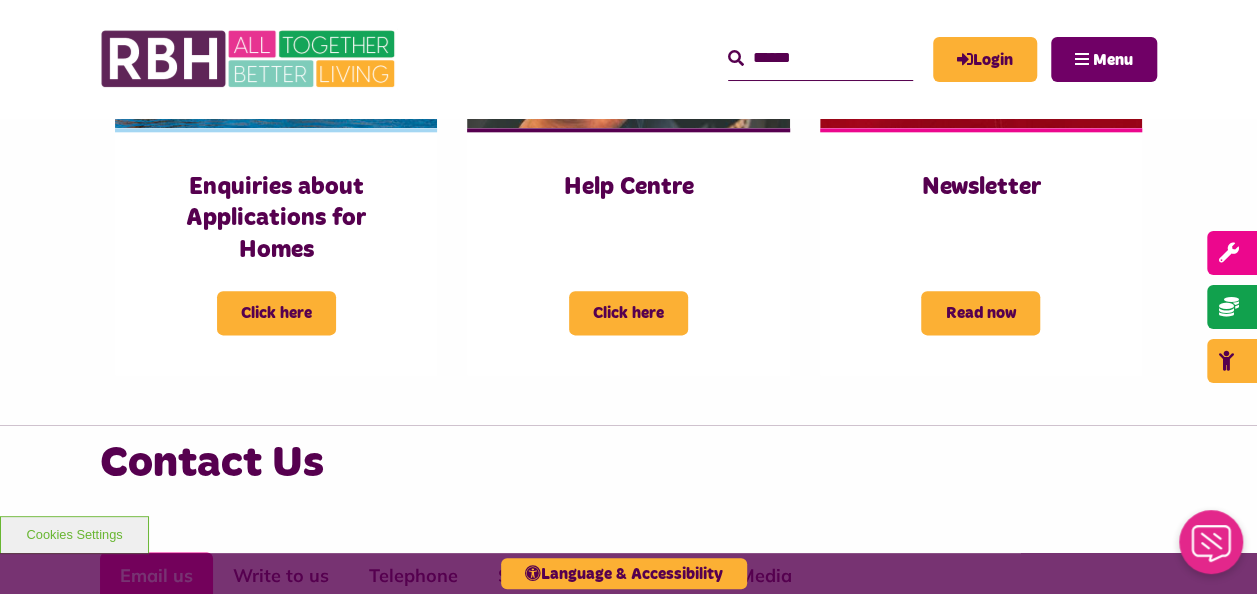 click on "Menu" at bounding box center (1104, 59) 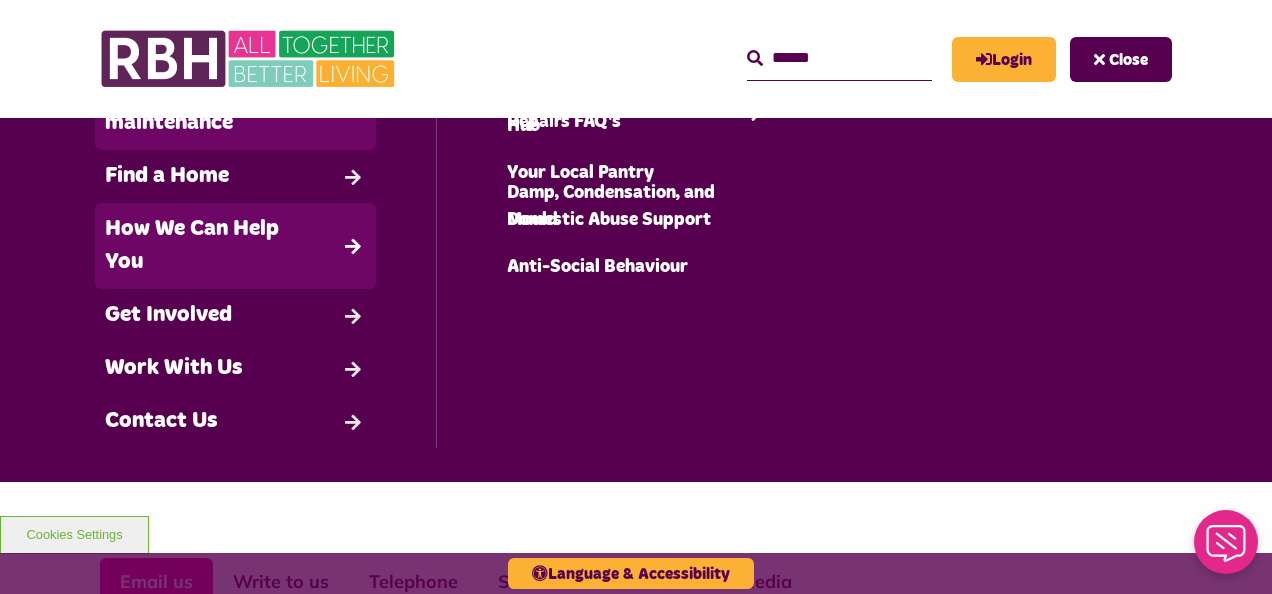scroll, scrollTop: 206, scrollLeft: 0, axis: vertical 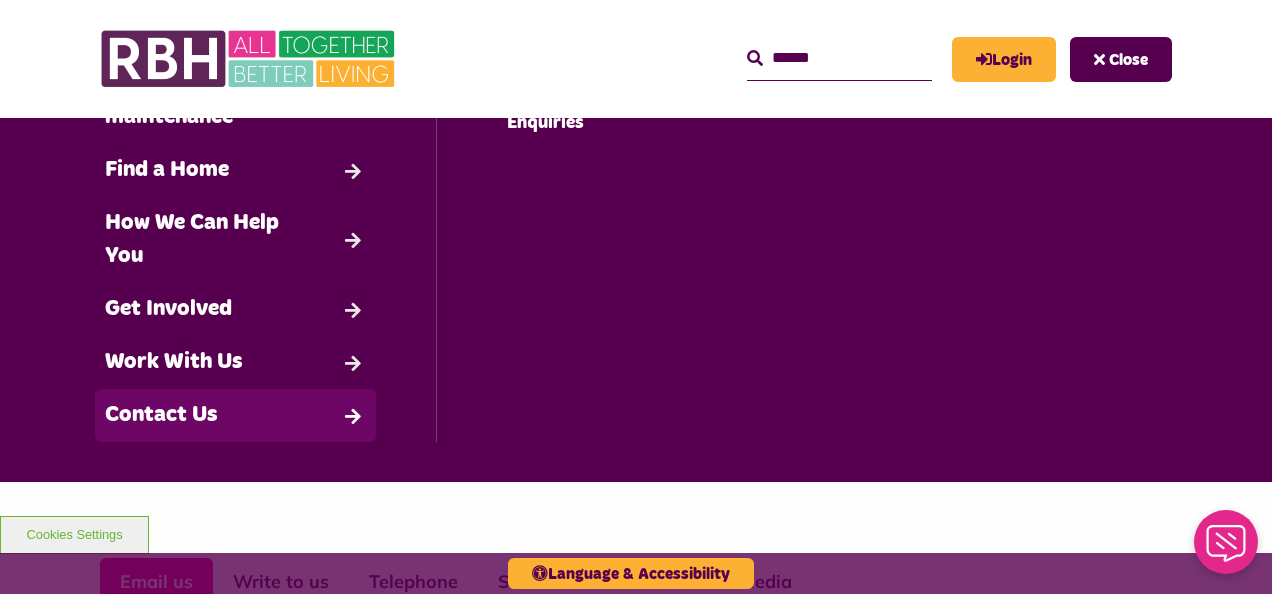 click on "Contact Us" at bounding box center (235, 415) 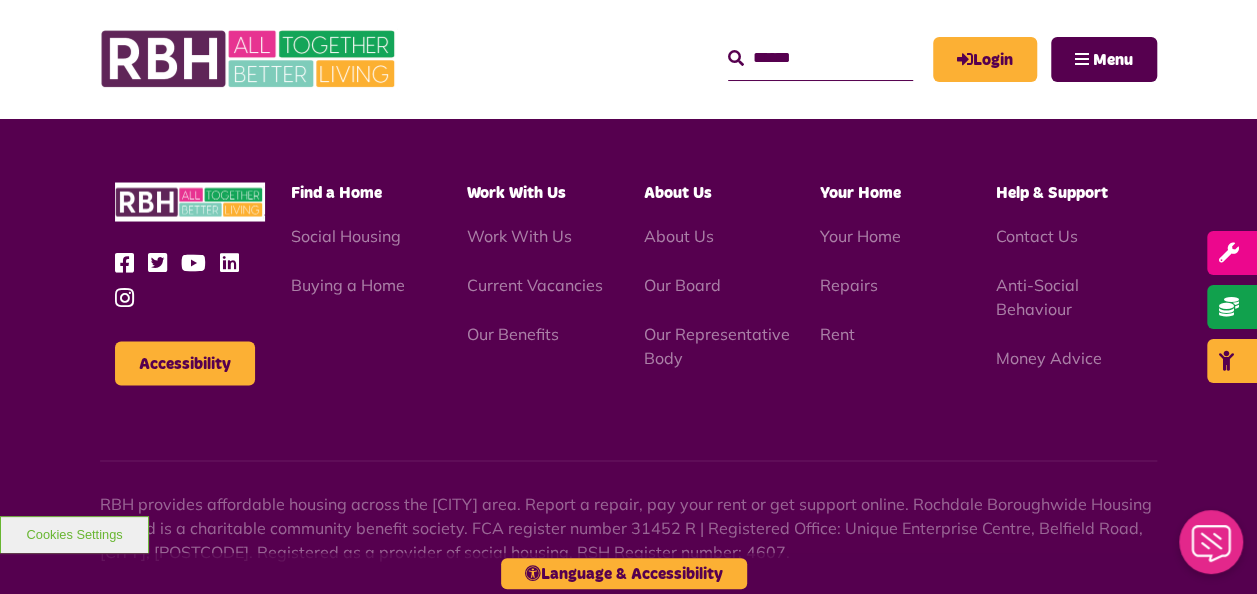 scroll, scrollTop: 1800, scrollLeft: 0, axis: vertical 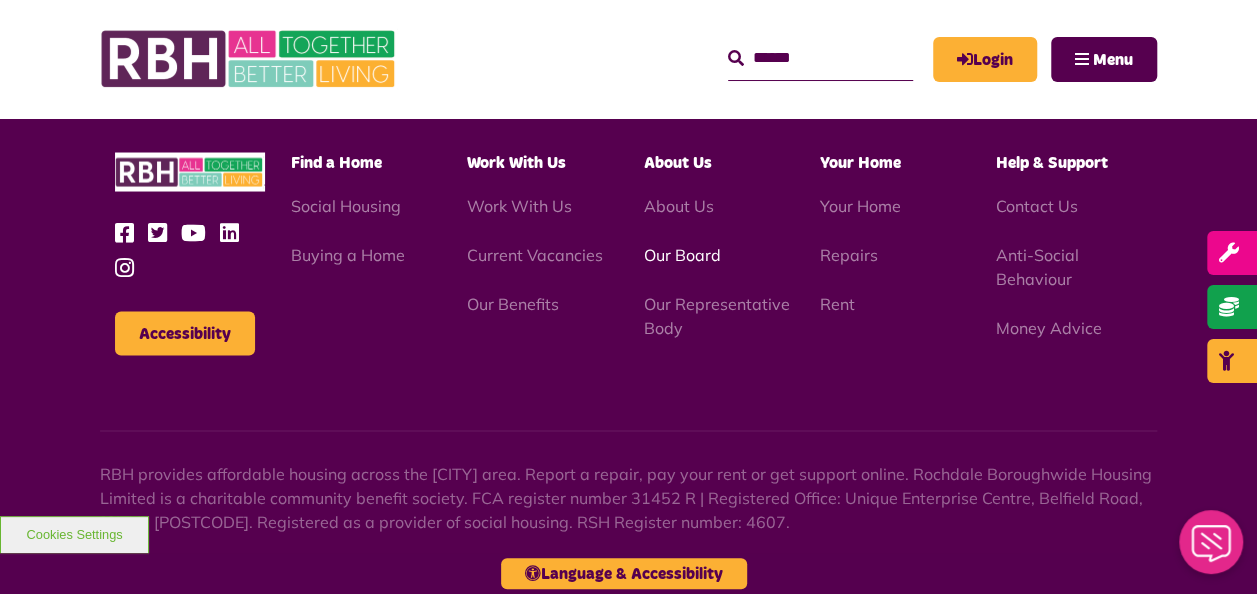 click on "Our Board" at bounding box center (681, 254) 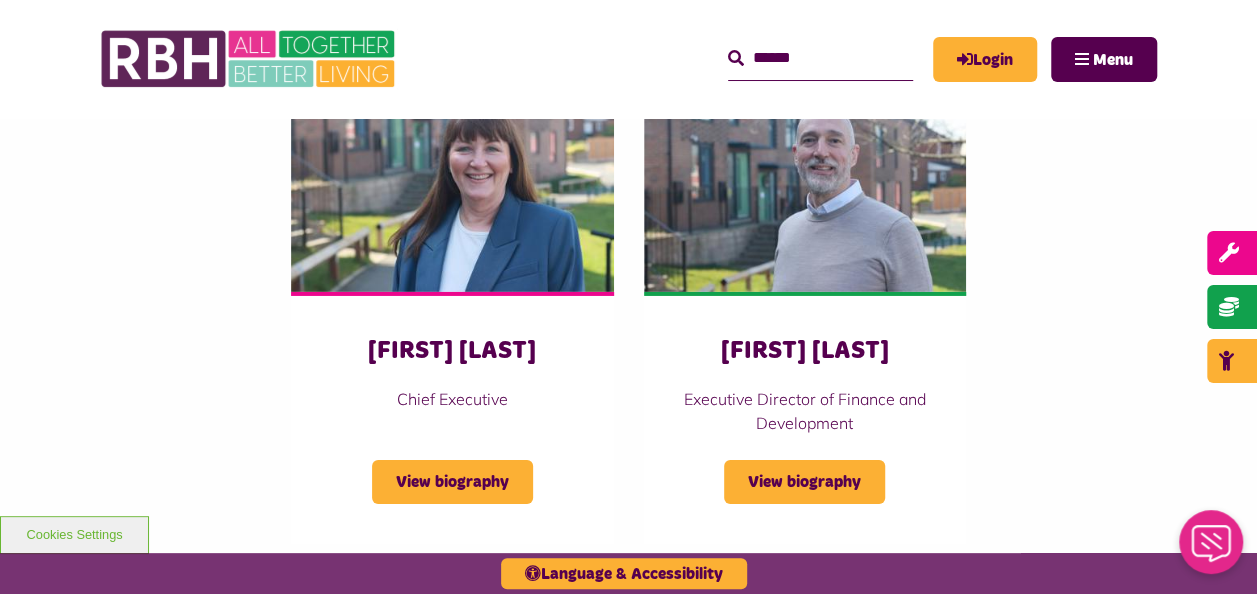 scroll, scrollTop: 3200, scrollLeft: 0, axis: vertical 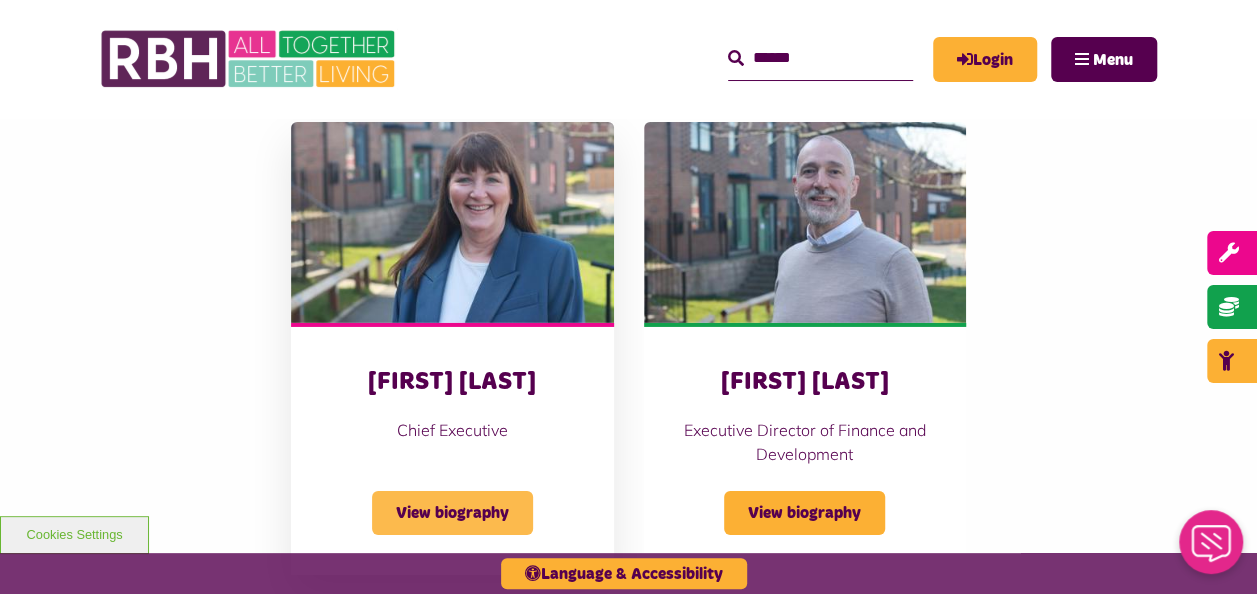 click on "View biography" at bounding box center (452, 513) 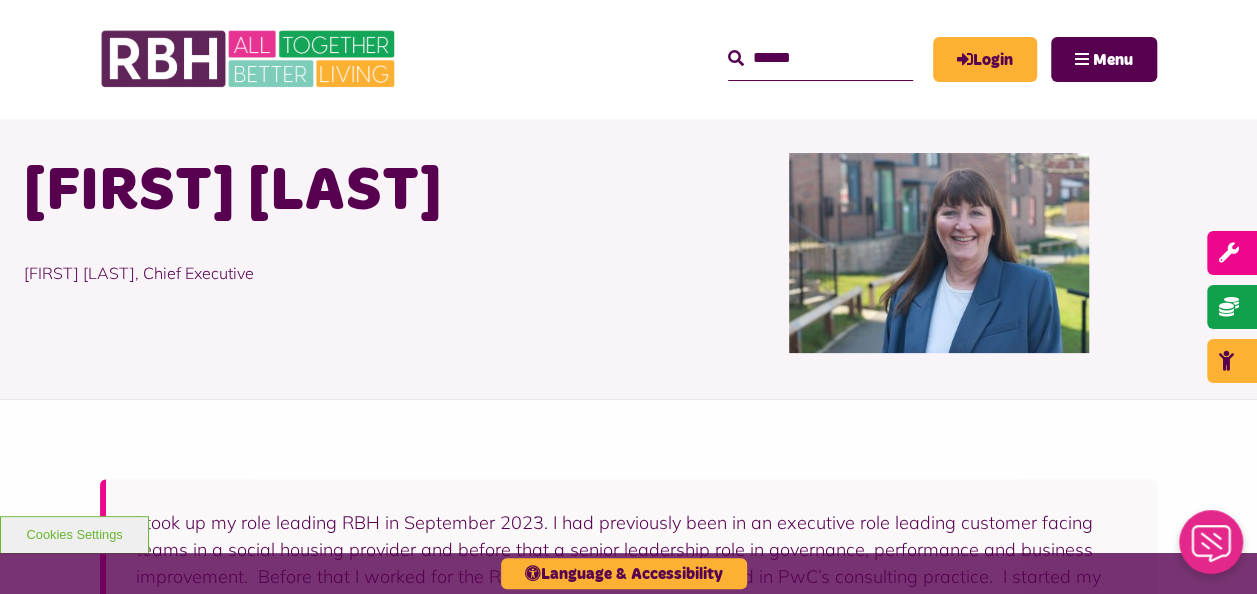 scroll, scrollTop: 0, scrollLeft: 0, axis: both 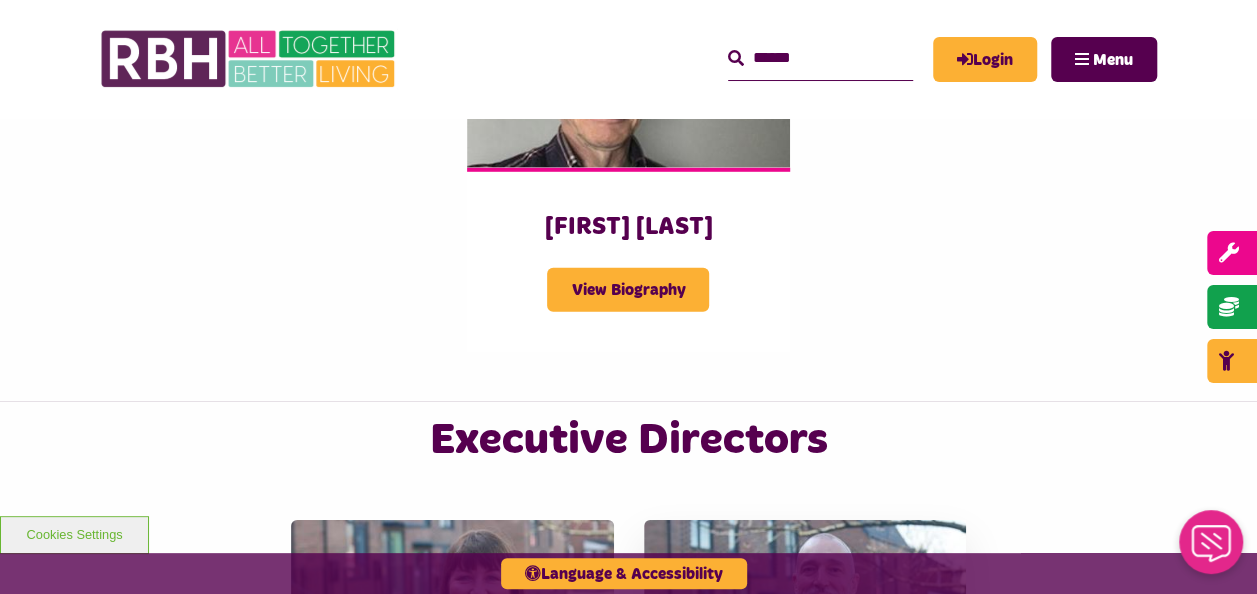 click on "View biography" at bounding box center [804, 911] 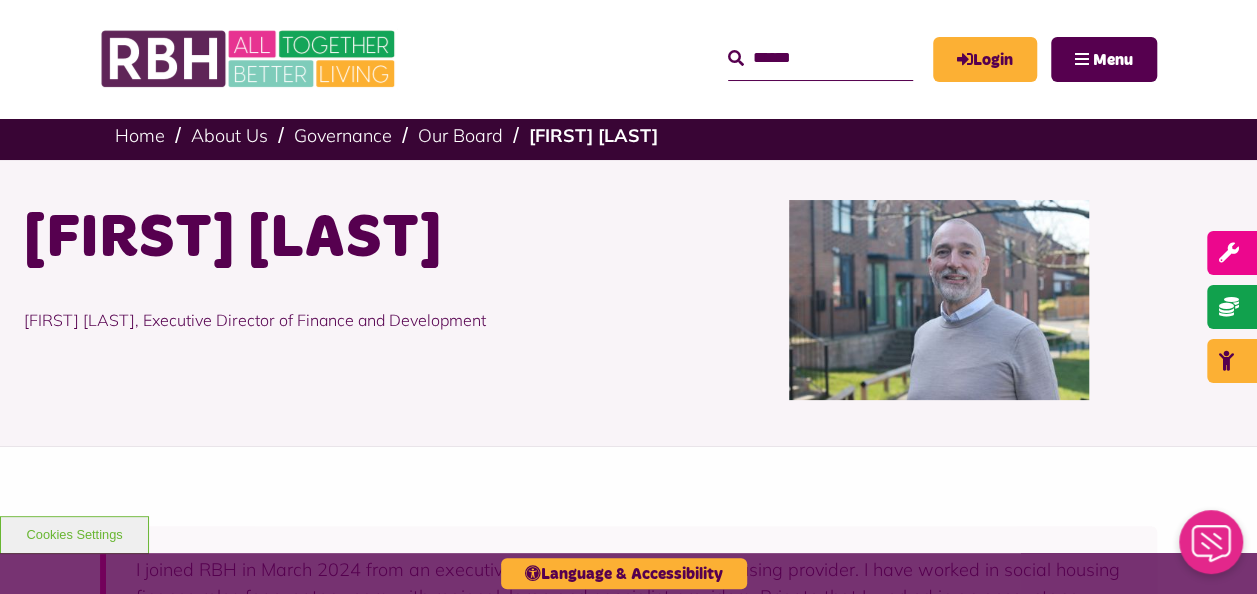 scroll, scrollTop: 0, scrollLeft: 0, axis: both 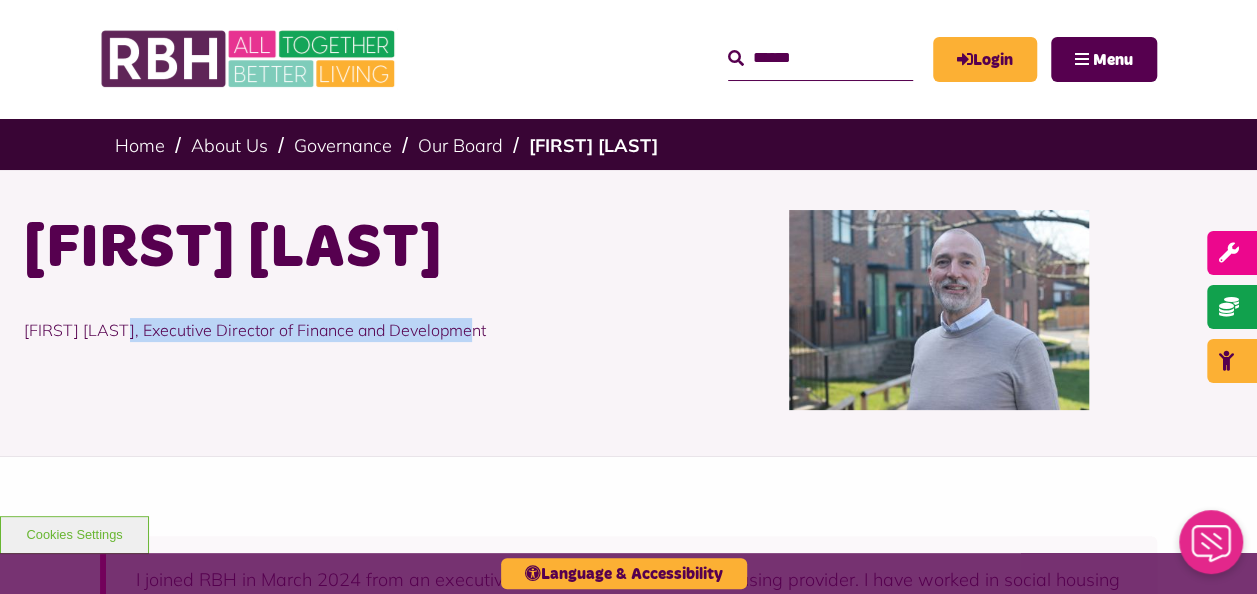 drag, startPoint x: 482, startPoint y: 329, endPoint x: 122, endPoint y: 329, distance: 360 